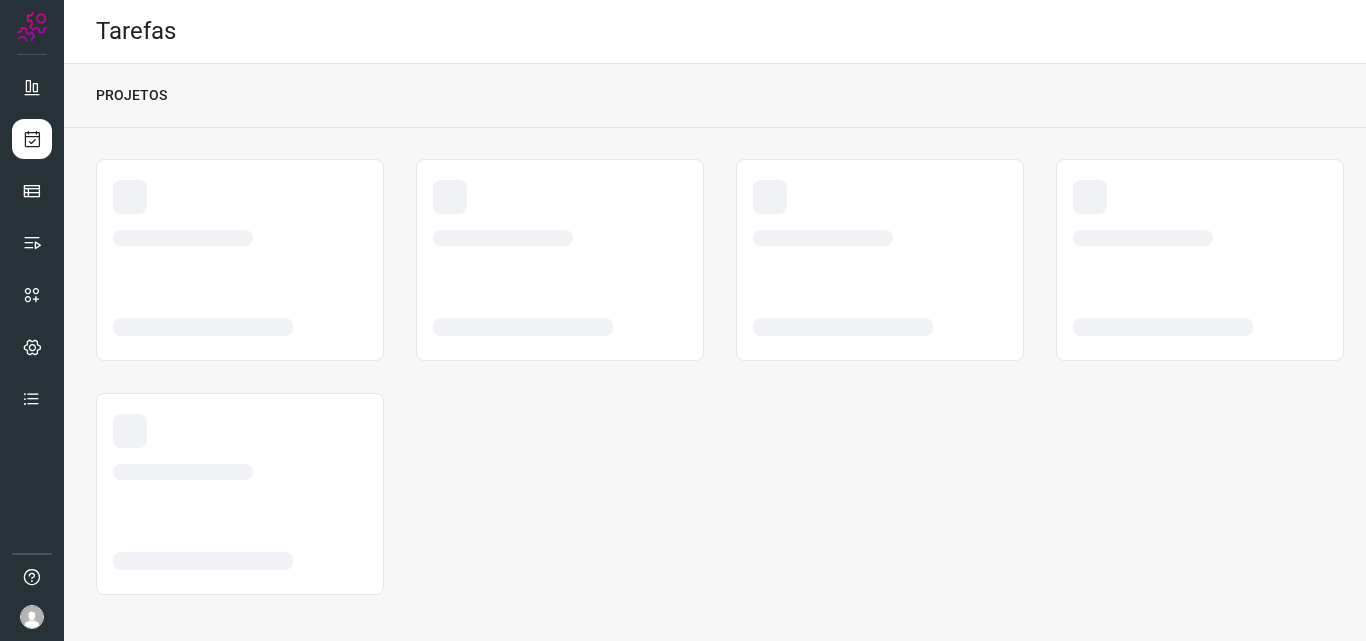 scroll, scrollTop: 0, scrollLeft: 0, axis: both 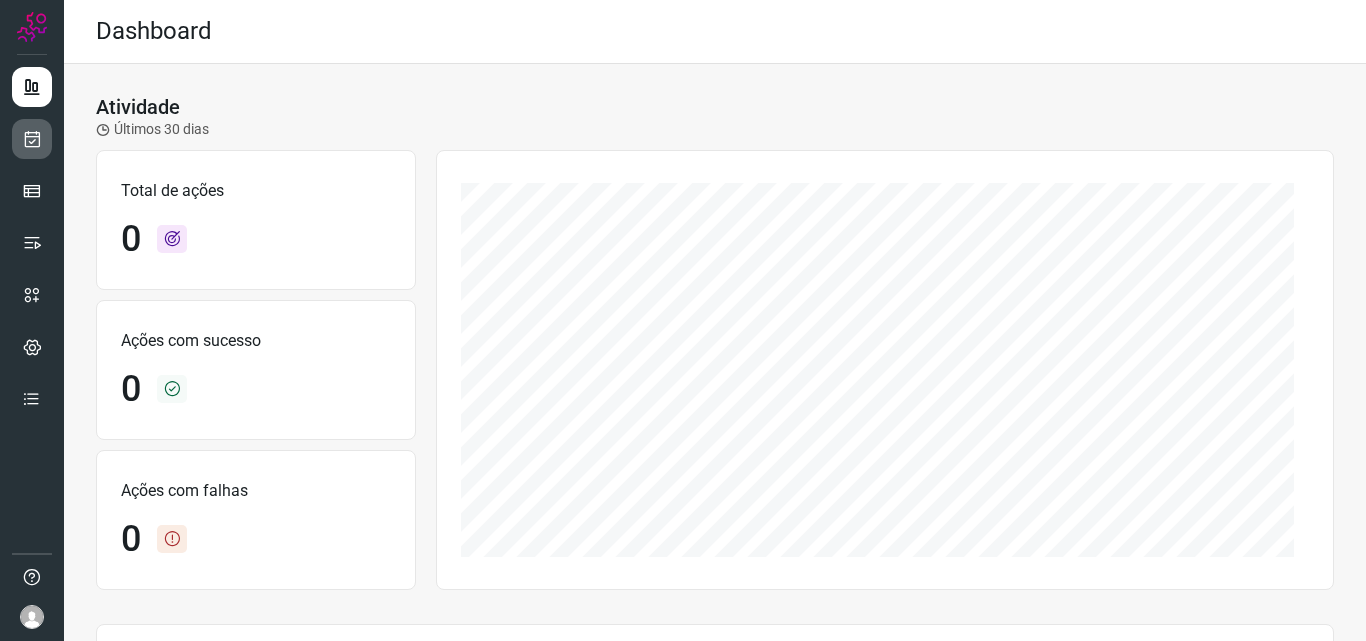 click at bounding box center [32, 139] 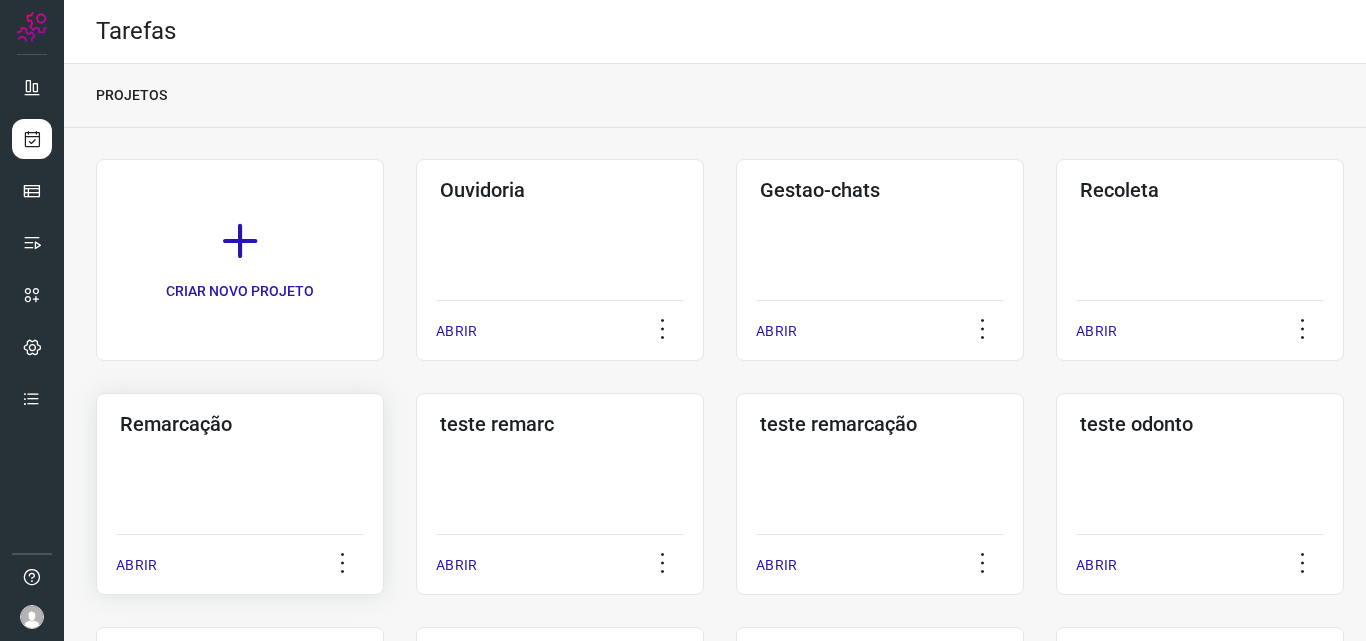 click on "Remarcação" at bounding box center (240, 424) 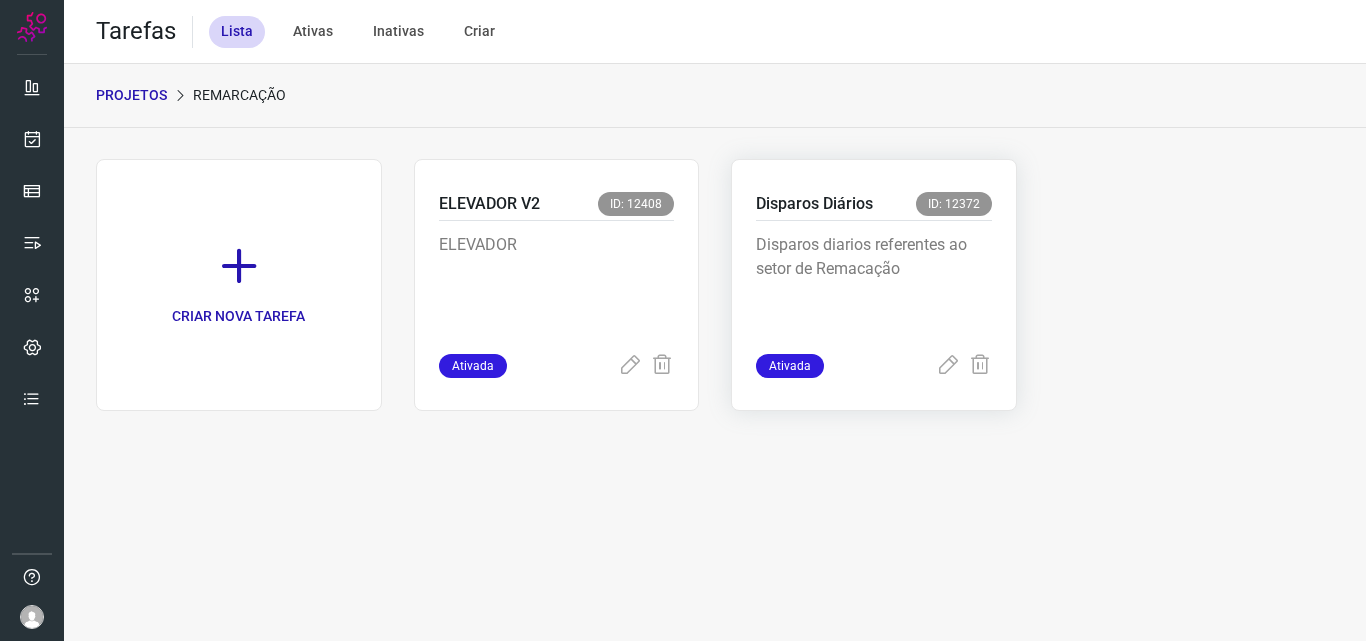 click on "Disparos diarios referentes ao setor de Remacação" at bounding box center (874, 283) 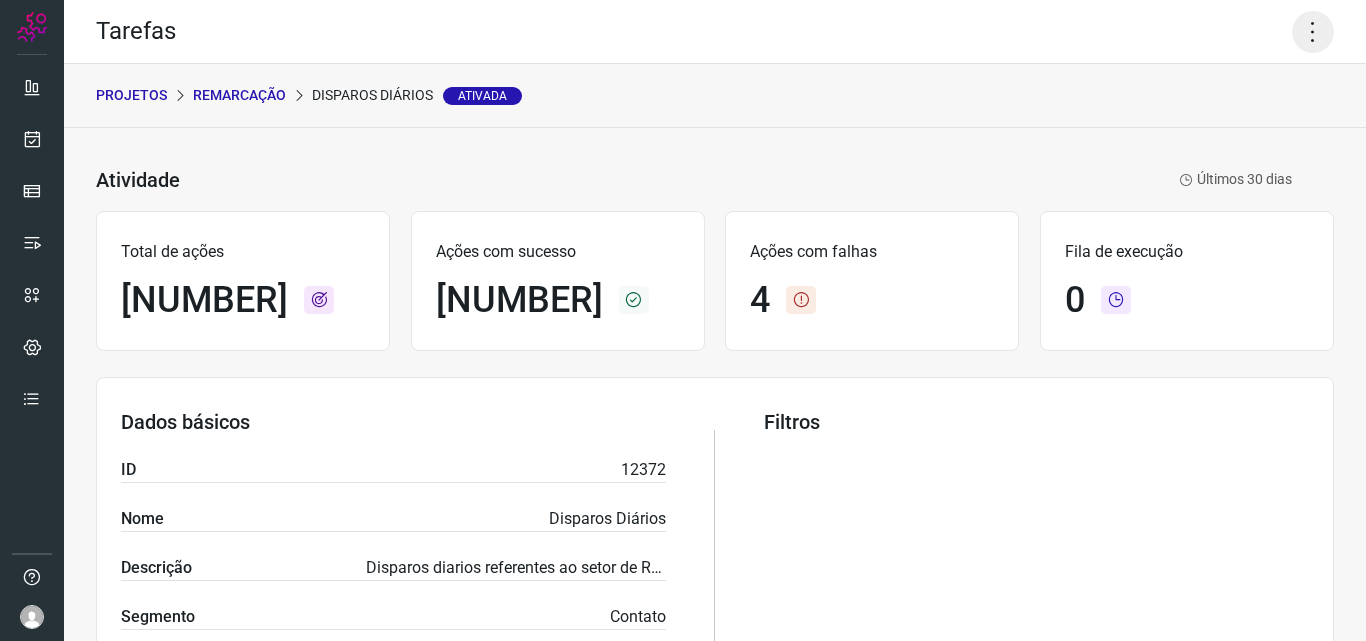 click 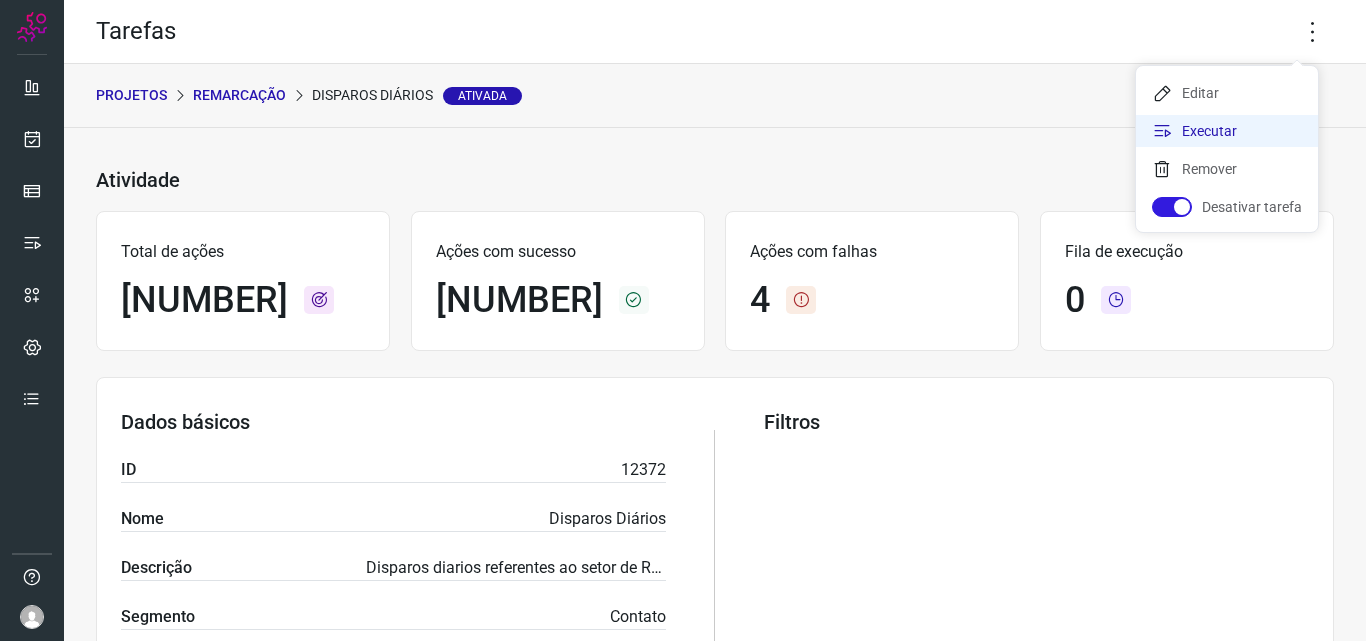 click on "Executar" 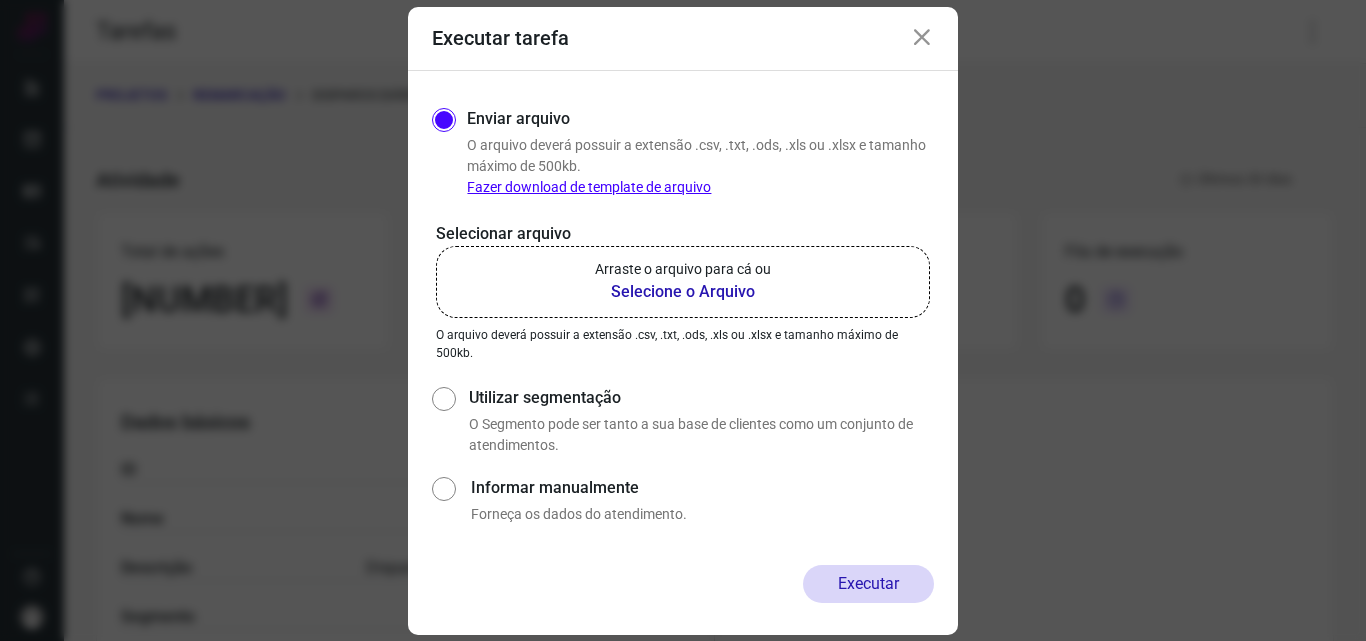 click on "Selecione o Arquivo" at bounding box center [683, 292] 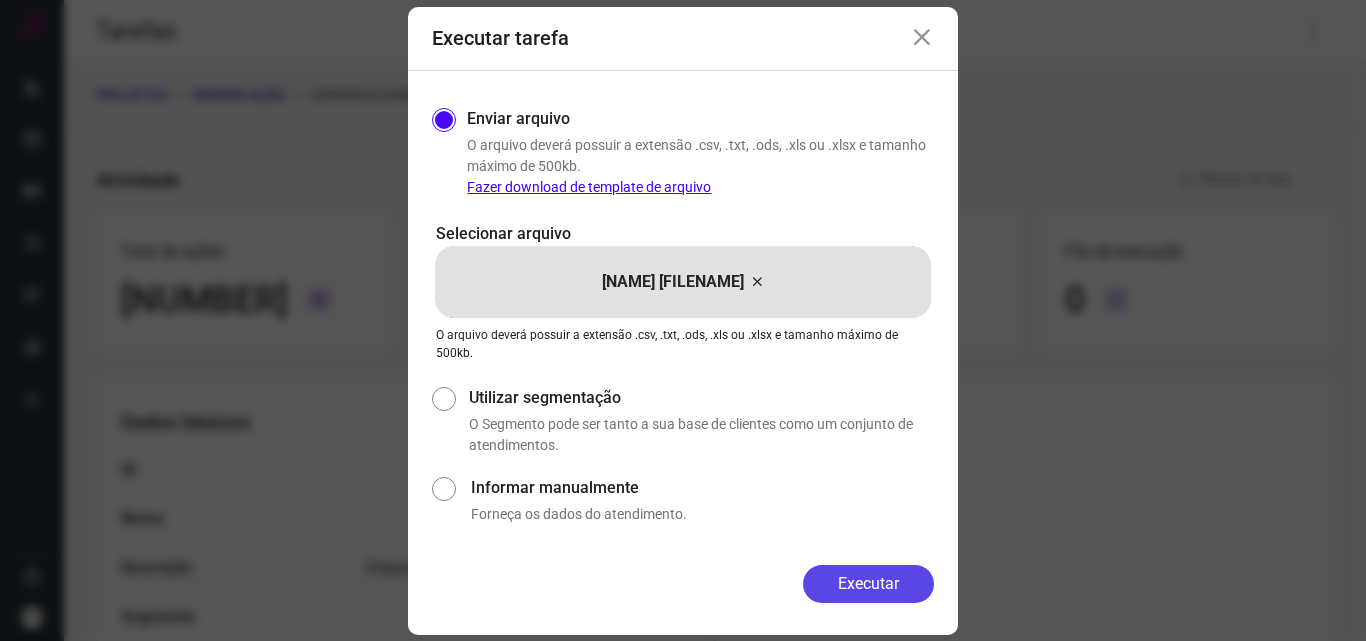 click on "Executar" at bounding box center [868, 584] 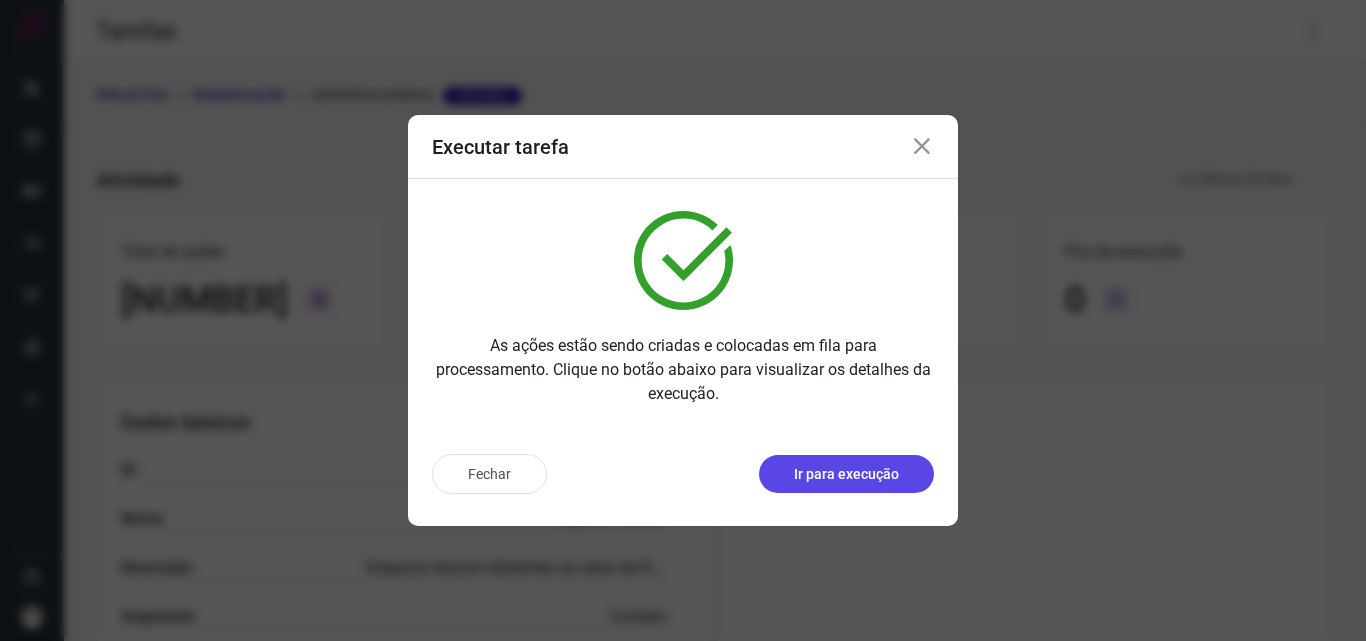 click on "Ir para execução" at bounding box center [846, 474] 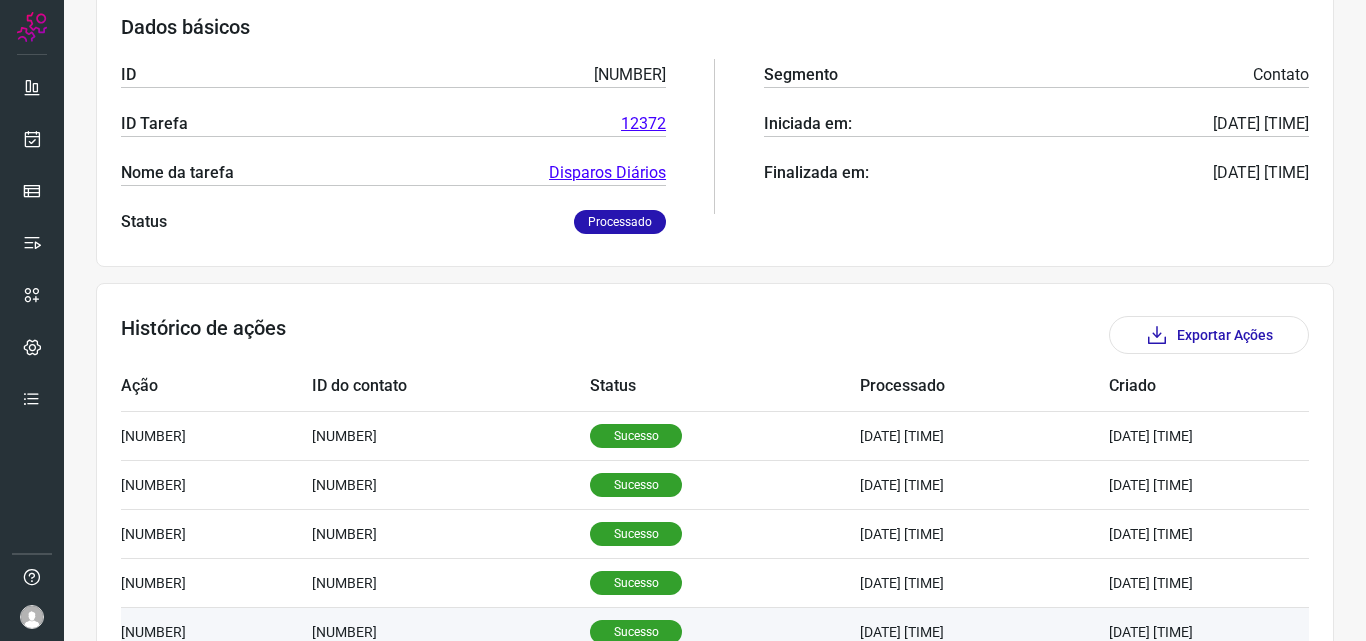 scroll, scrollTop: 0, scrollLeft: 0, axis: both 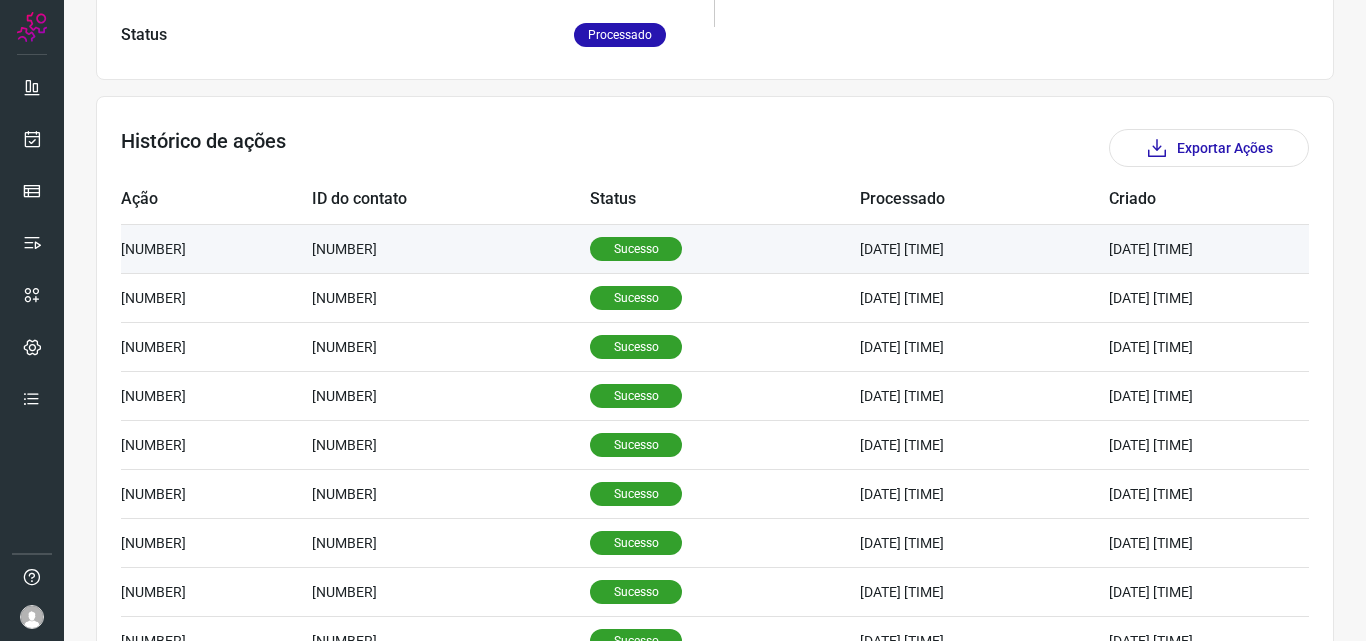 click on "Sucesso" at bounding box center [636, 249] 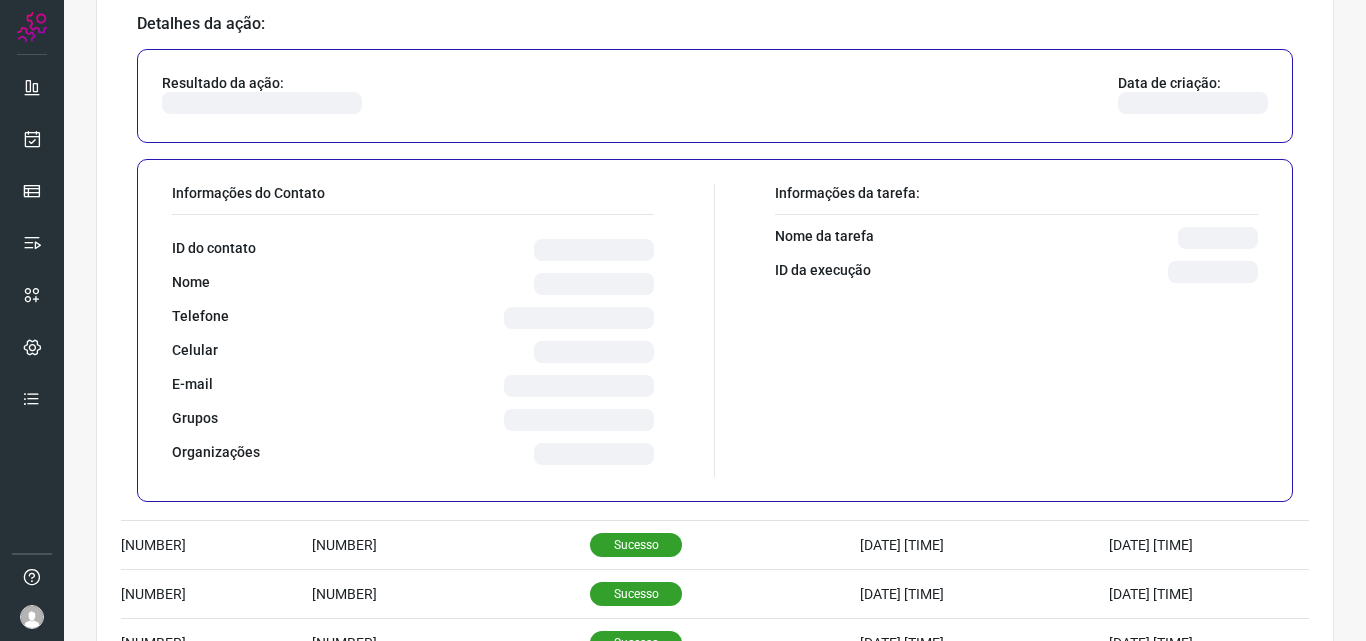 scroll, scrollTop: 800, scrollLeft: 0, axis: vertical 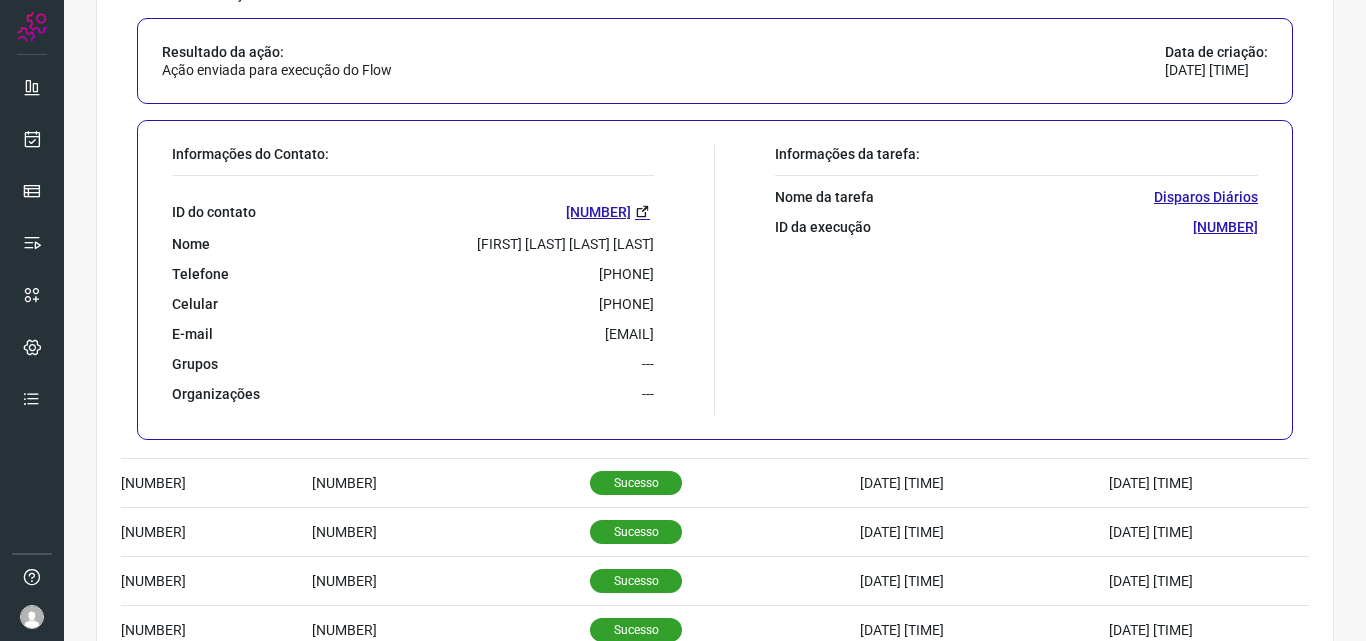 drag, startPoint x: 548, startPoint y: 273, endPoint x: 625, endPoint y: 276, distance: 77.05842 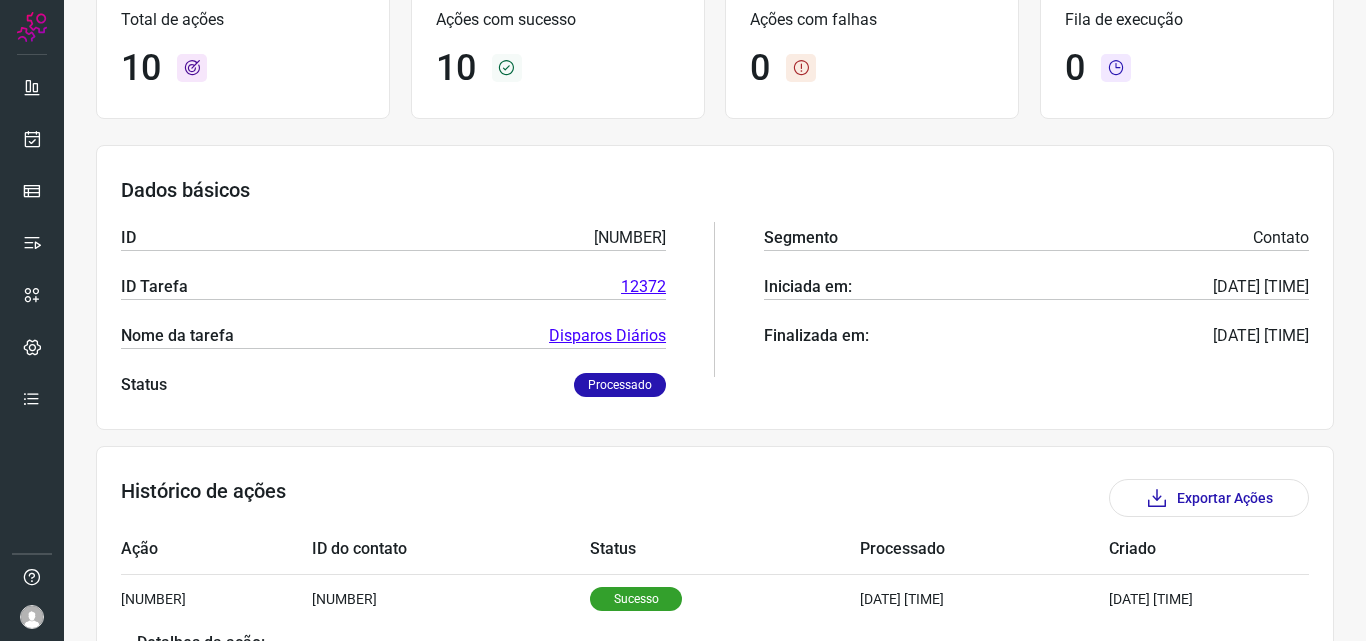 scroll, scrollTop: 0, scrollLeft: 0, axis: both 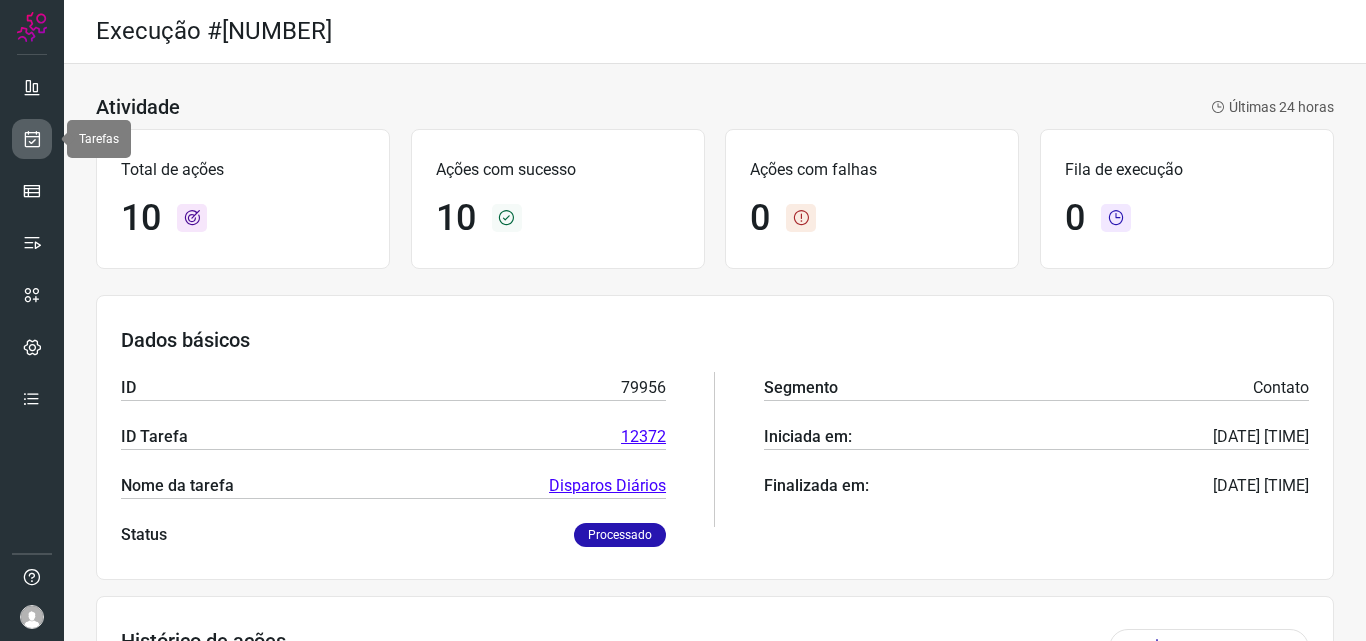 click at bounding box center [32, 139] 